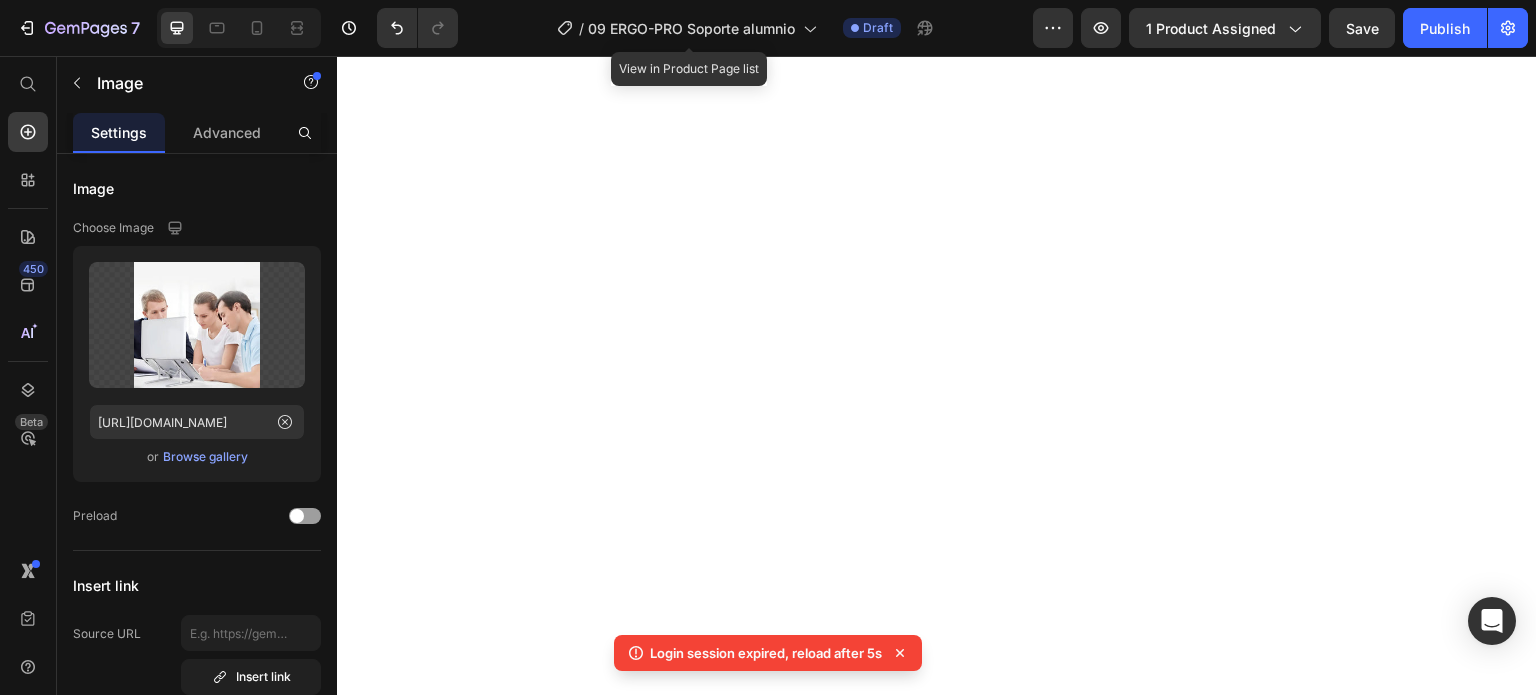 scroll, scrollTop: 0, scrollLeft: 0, axis: both 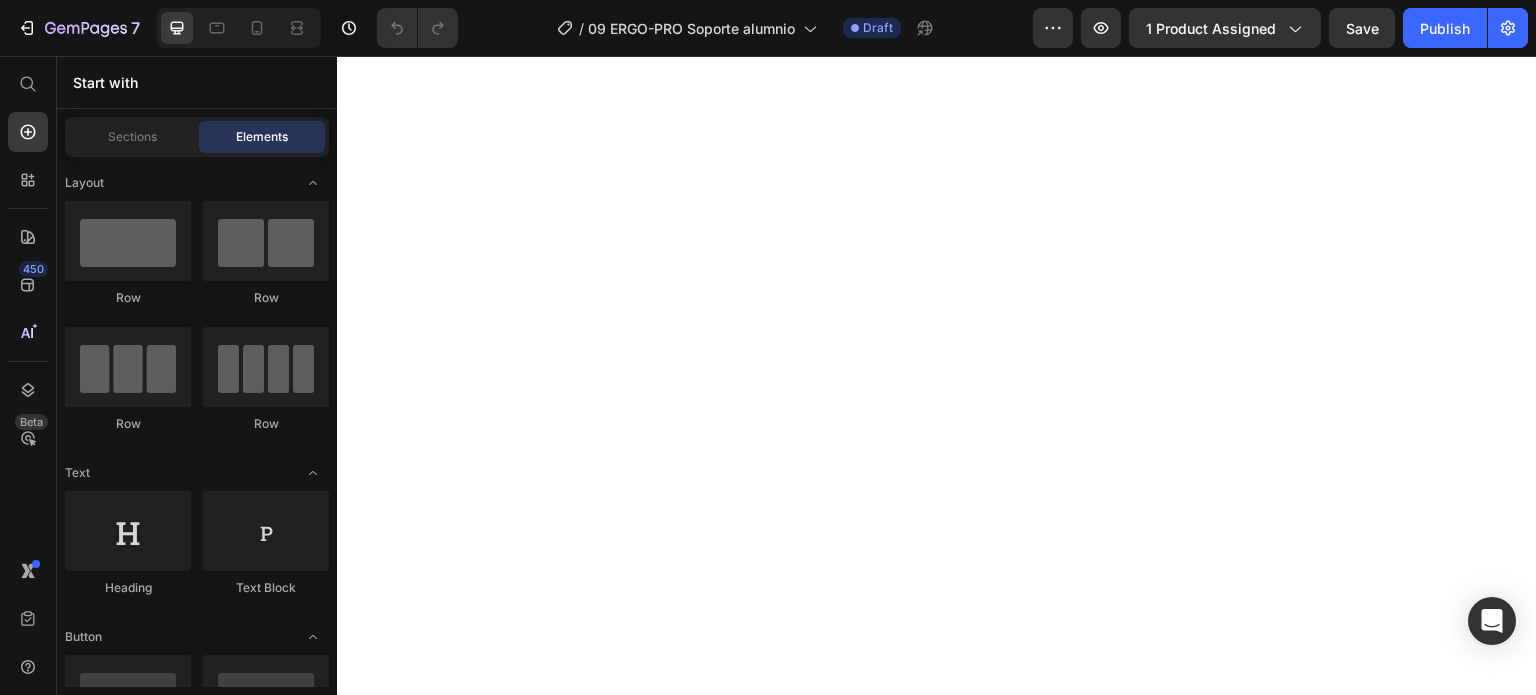 click on "¿Trabajas desde casa, la oficina, cafeterías...? Heading Cada espacio presenta desafíos únicos. Los soportes rígidos te limitan a una sola posición, pero tu vida es dinámica y tu equipo debe serlo también. Text block Row" at bounding box center [1229, -985] 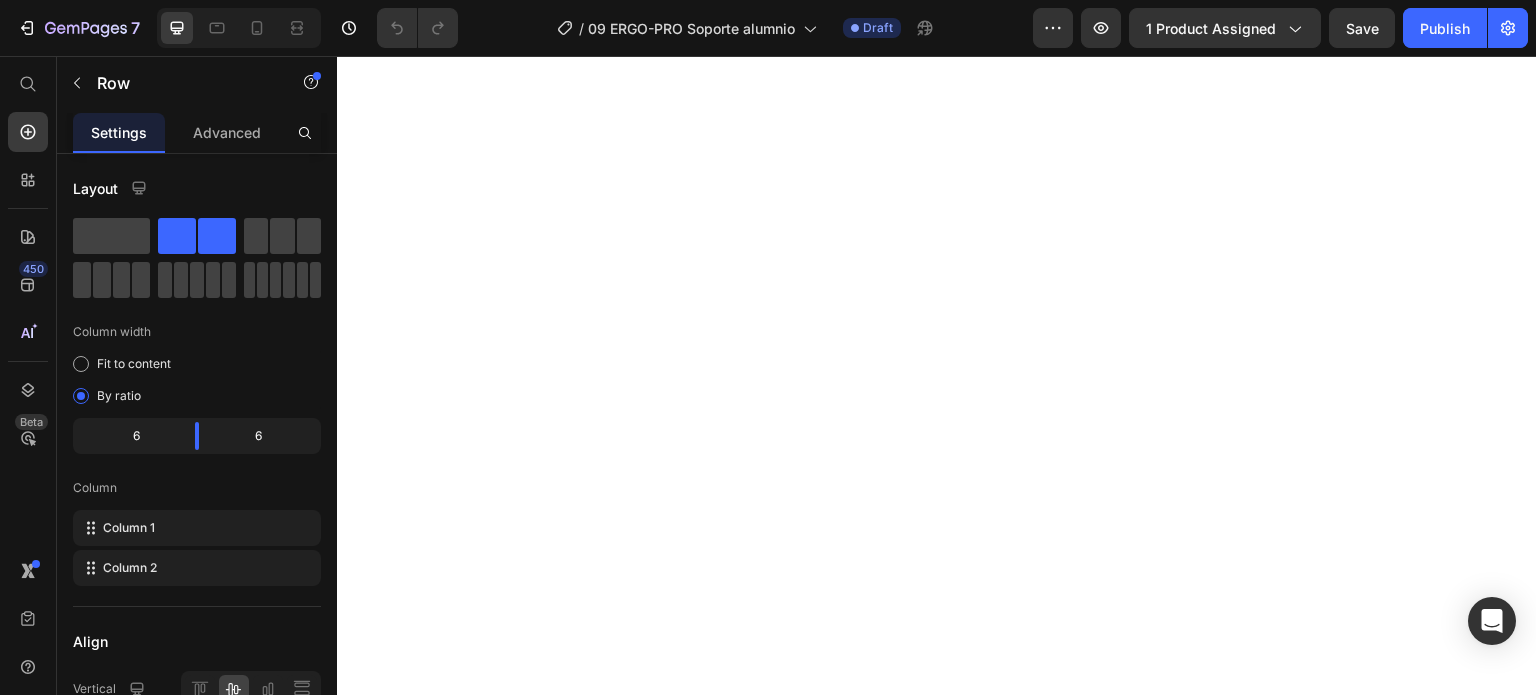 click 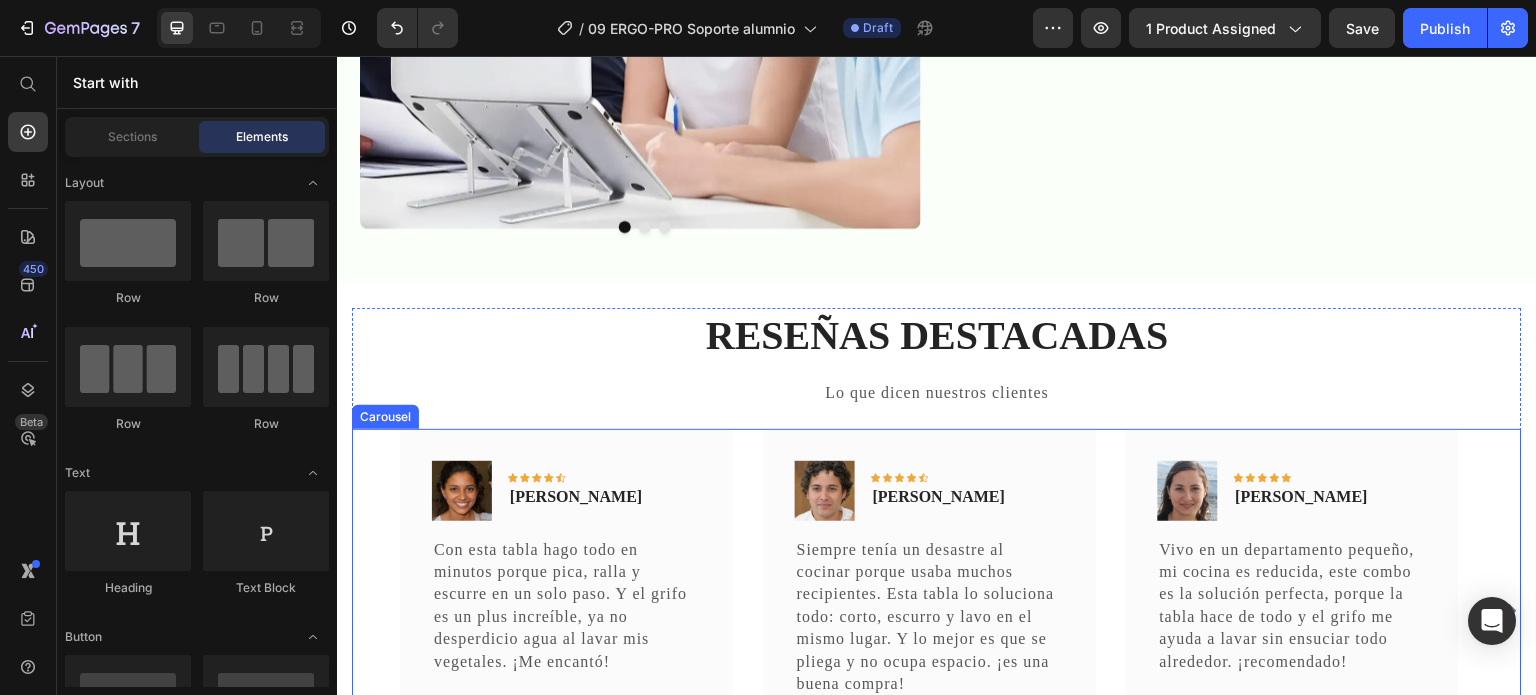 scroll, scrollTop: 3700, scrollLeft: 0, axis: vertical 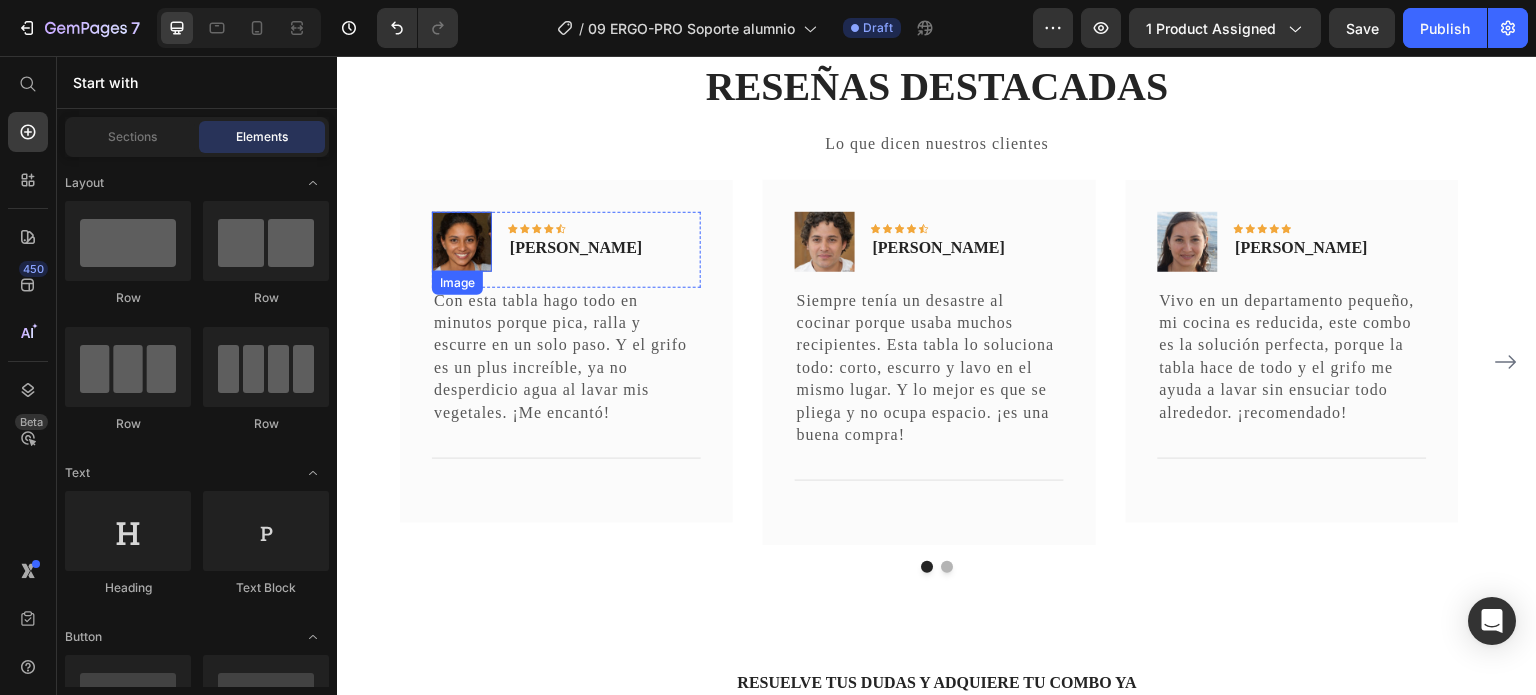 click at bounding box center (462, 242) 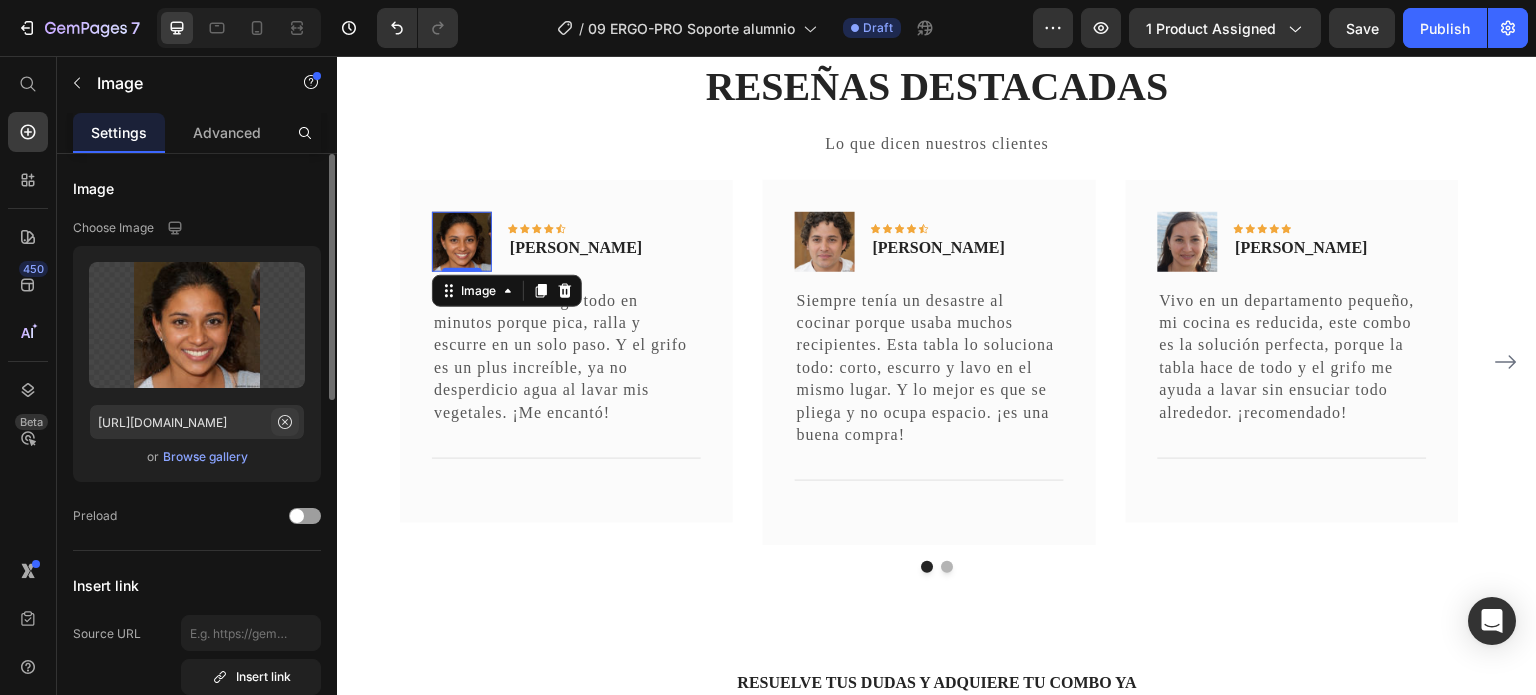 click 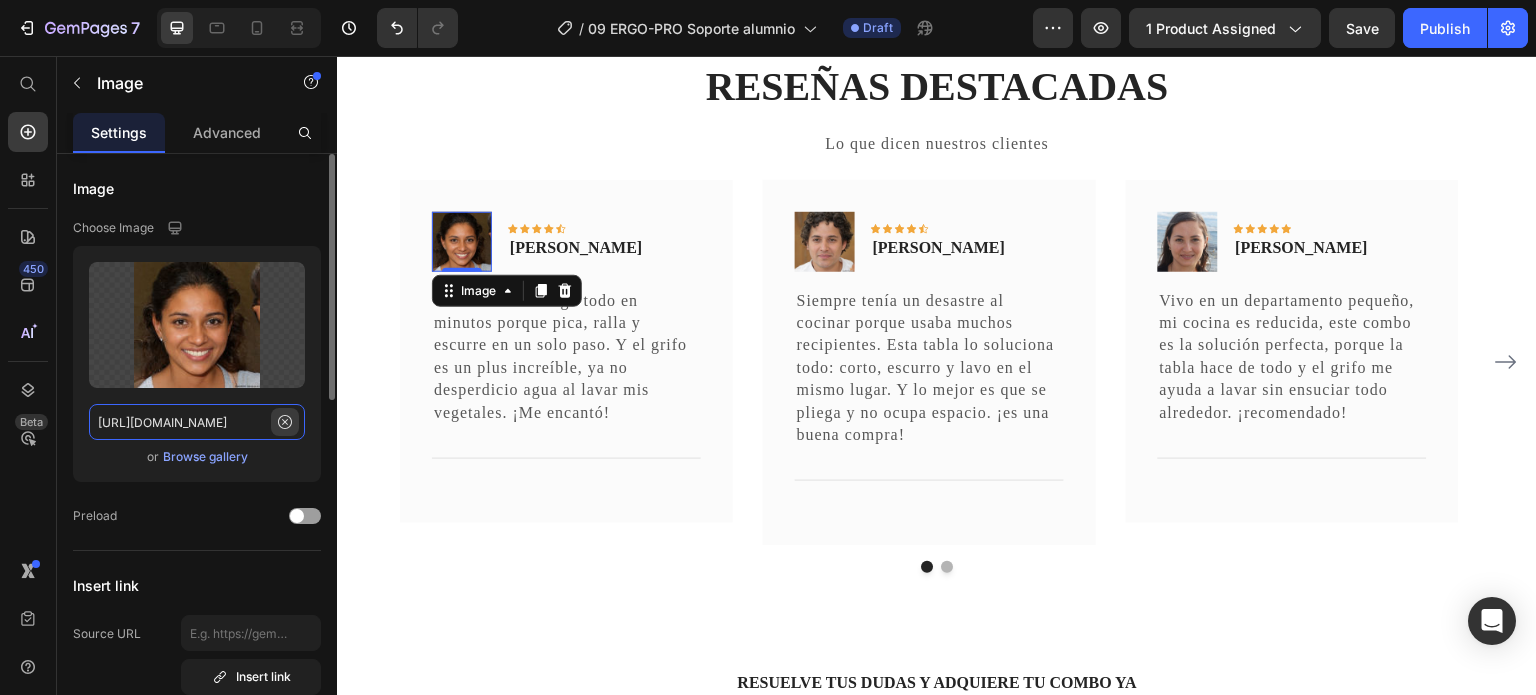 type 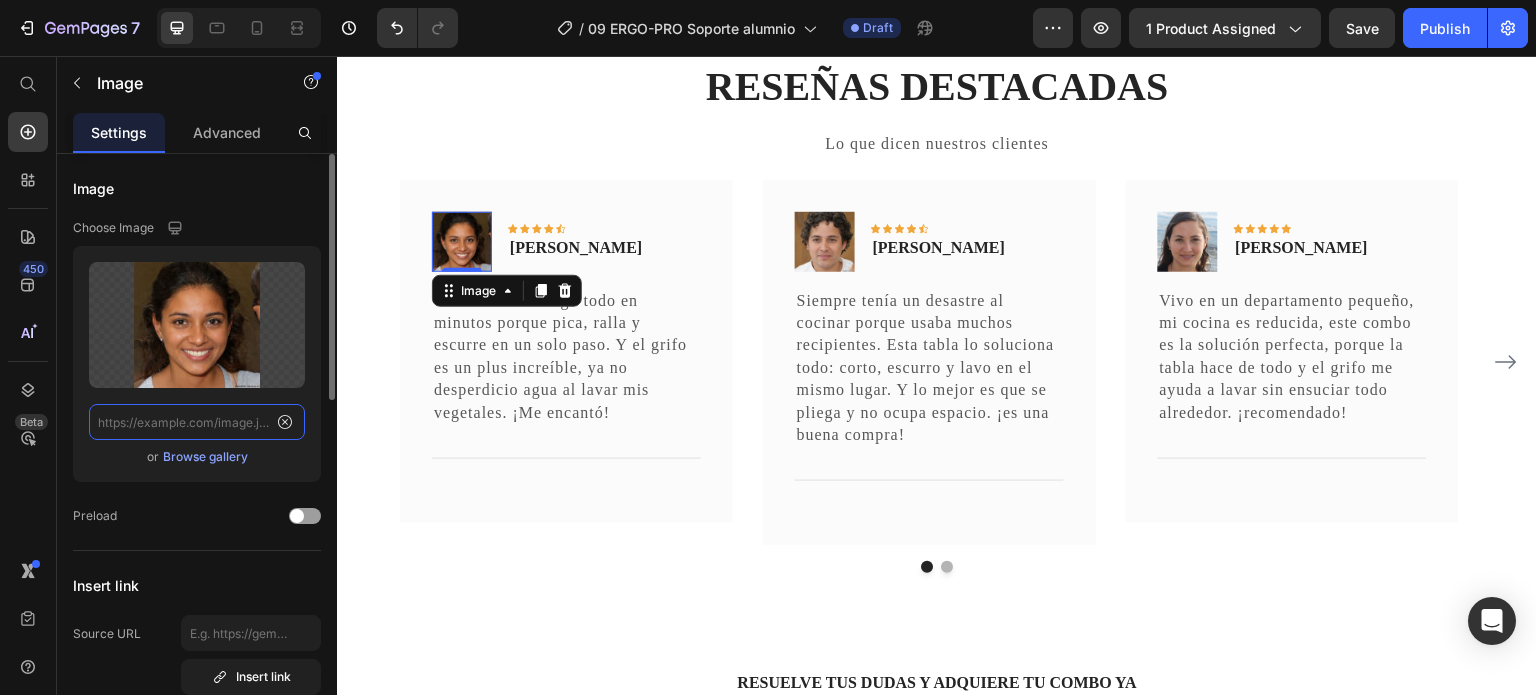 scroll, scrollTop: 0, scrollLeft: 0, axis: both 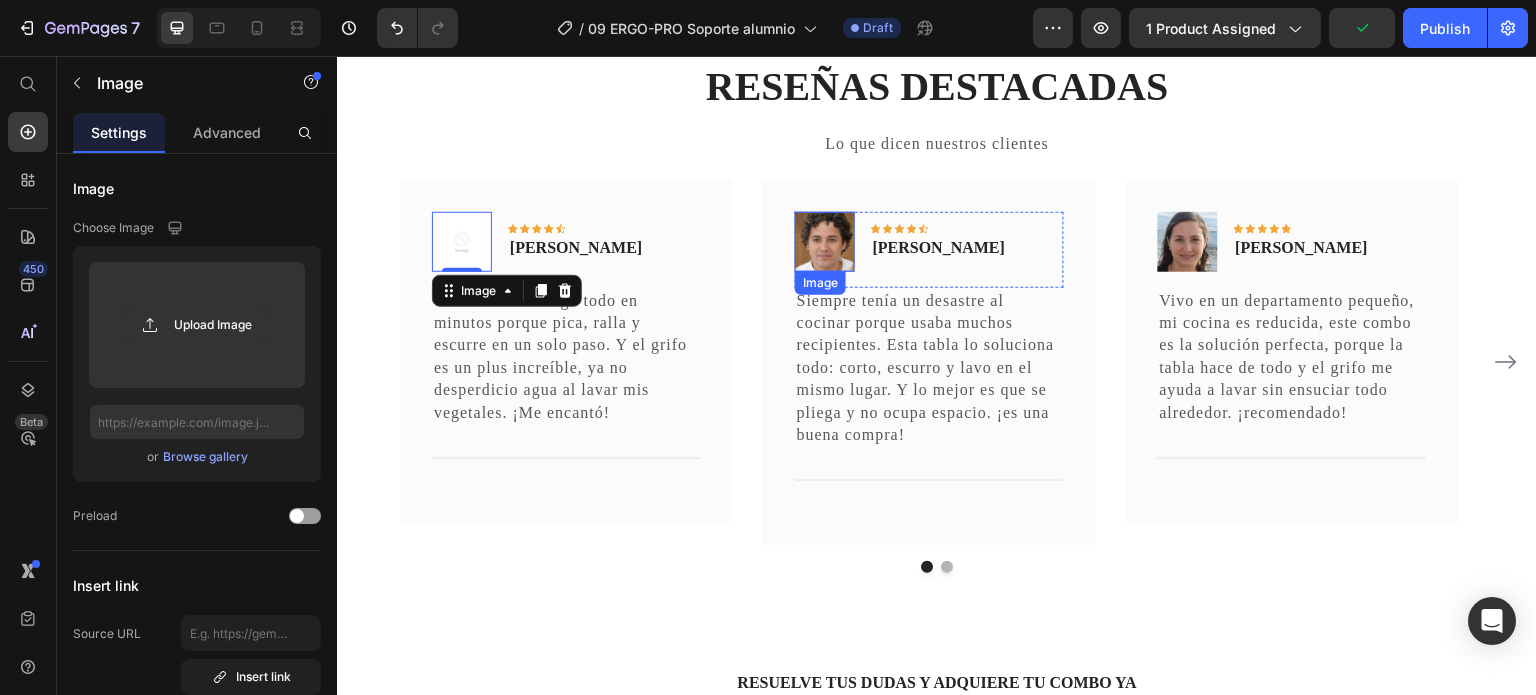 click at bounding box center [825, 242] 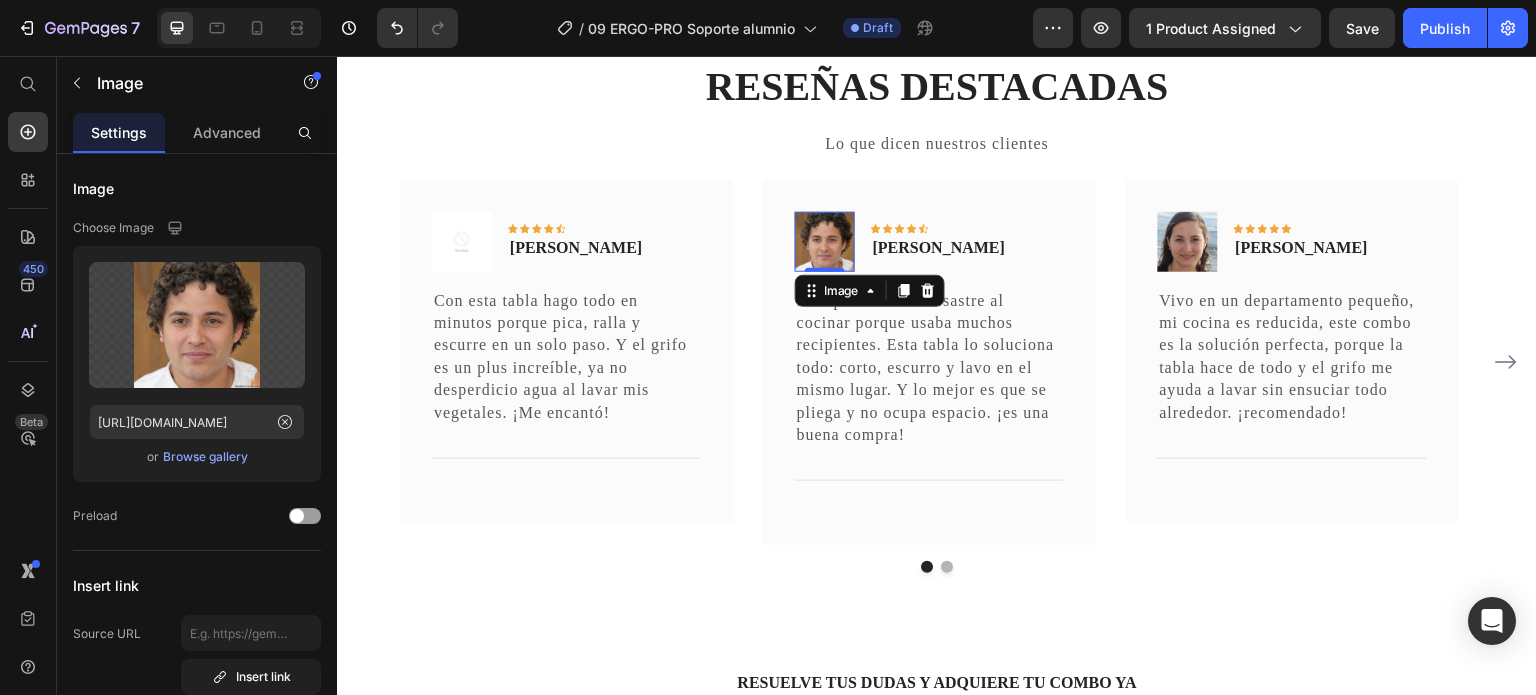 click at bounding box center [825, 242] 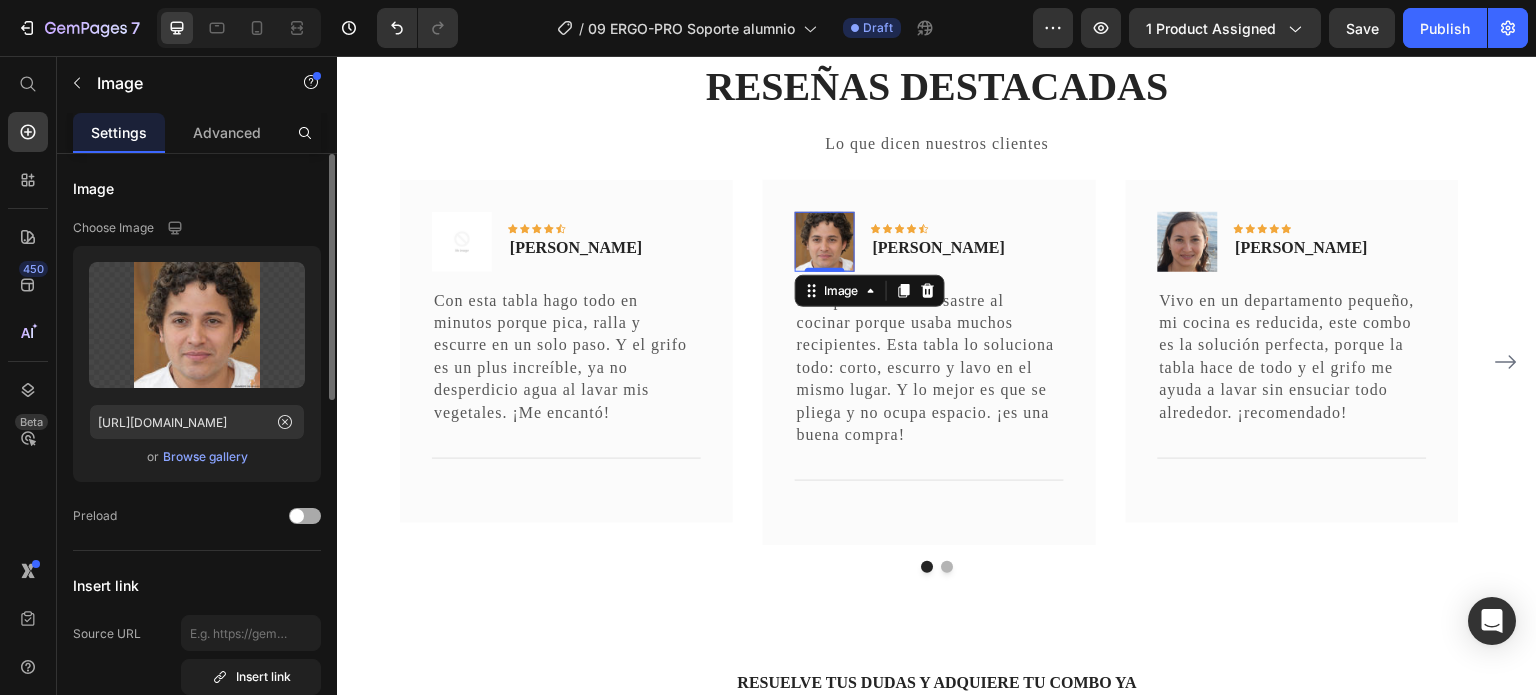 click at bounding box center [297, 516] 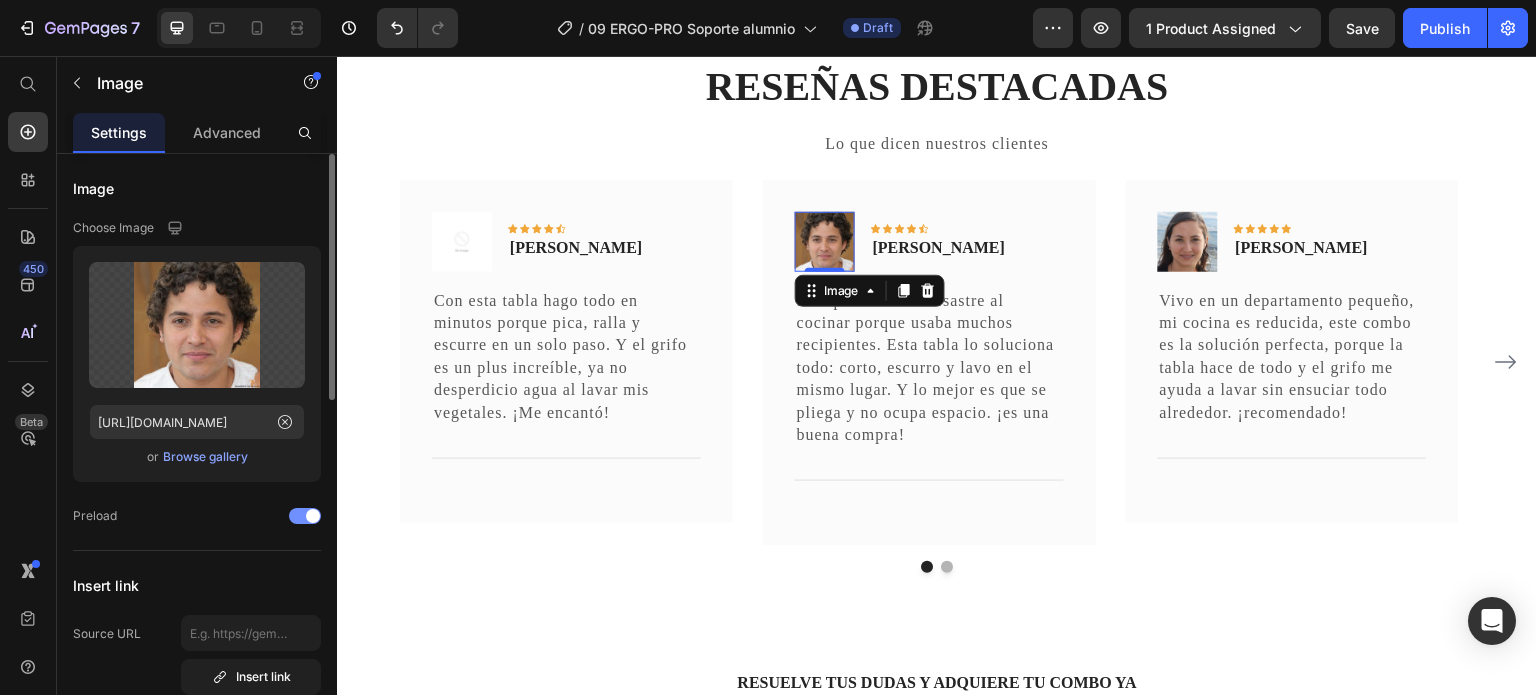 click at bounding box center (313, 516) 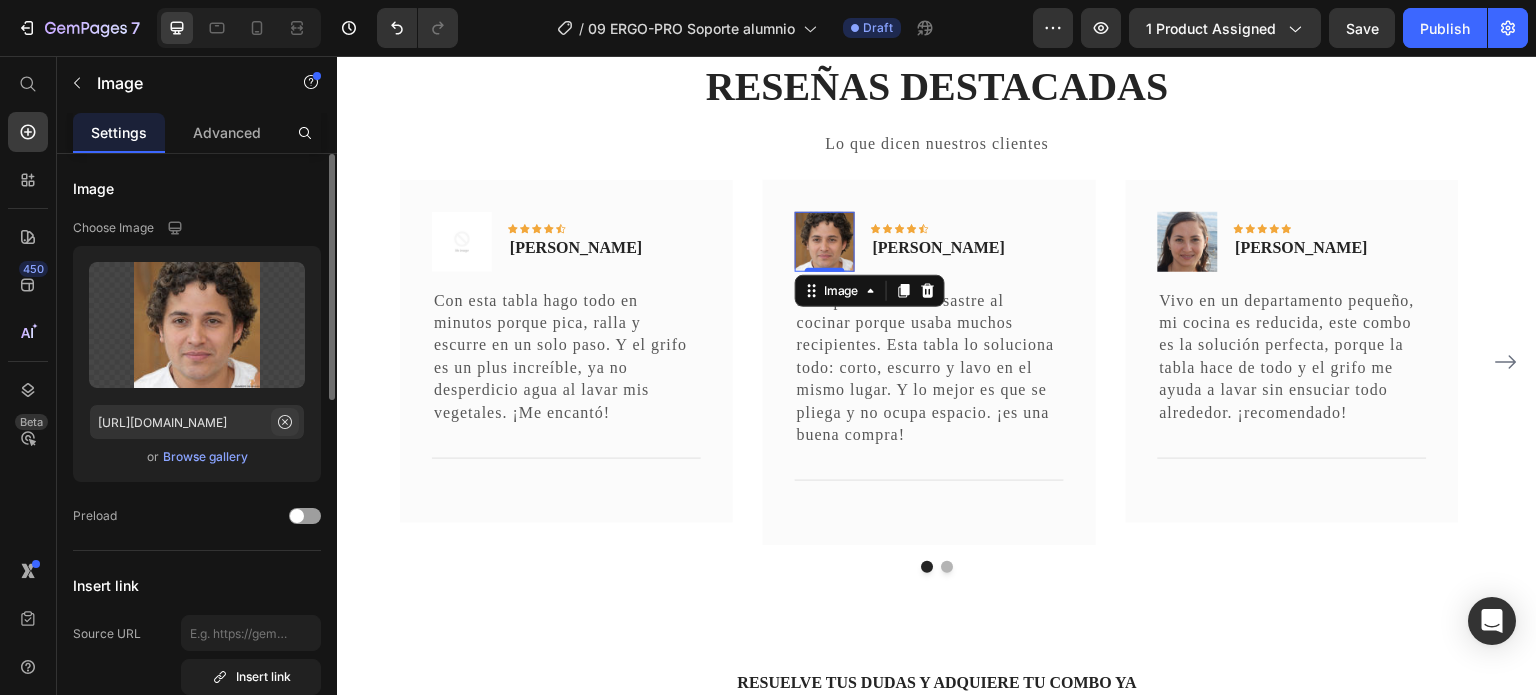 click 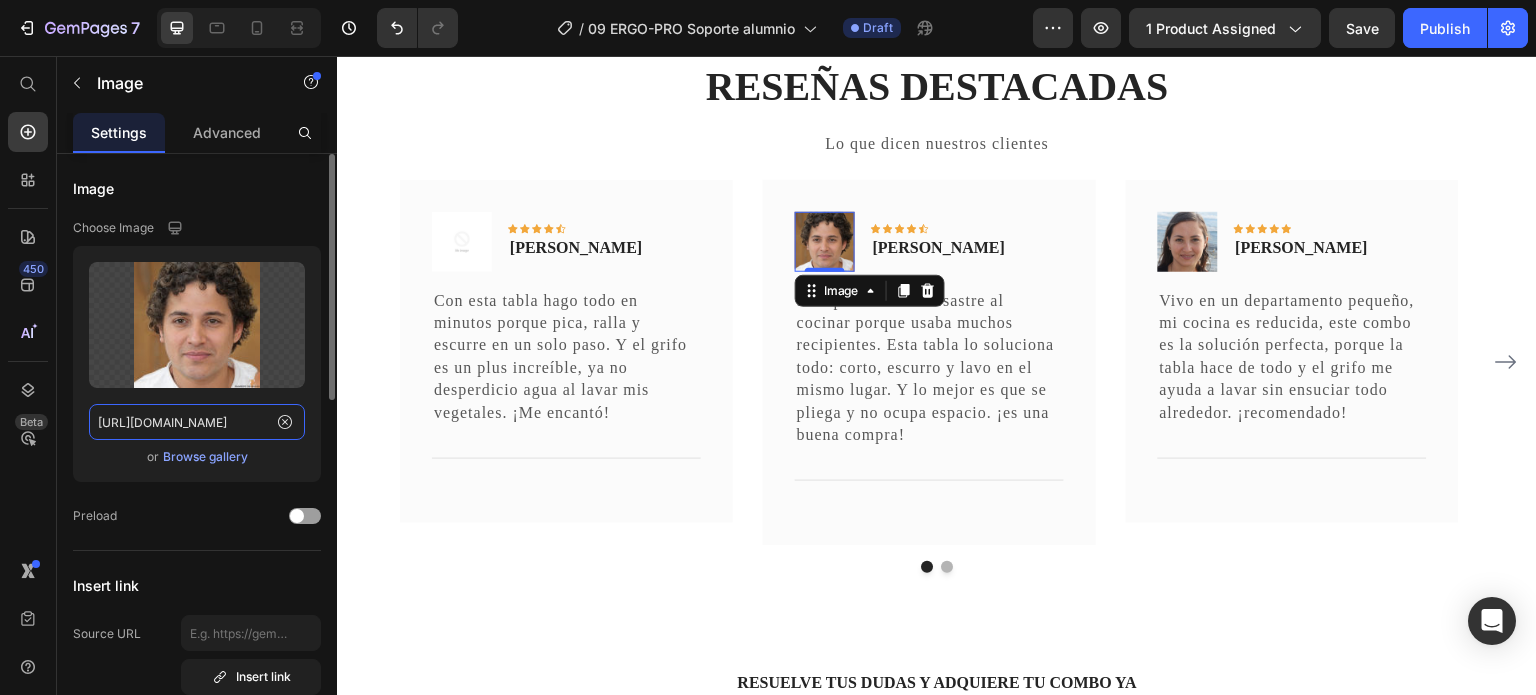 type 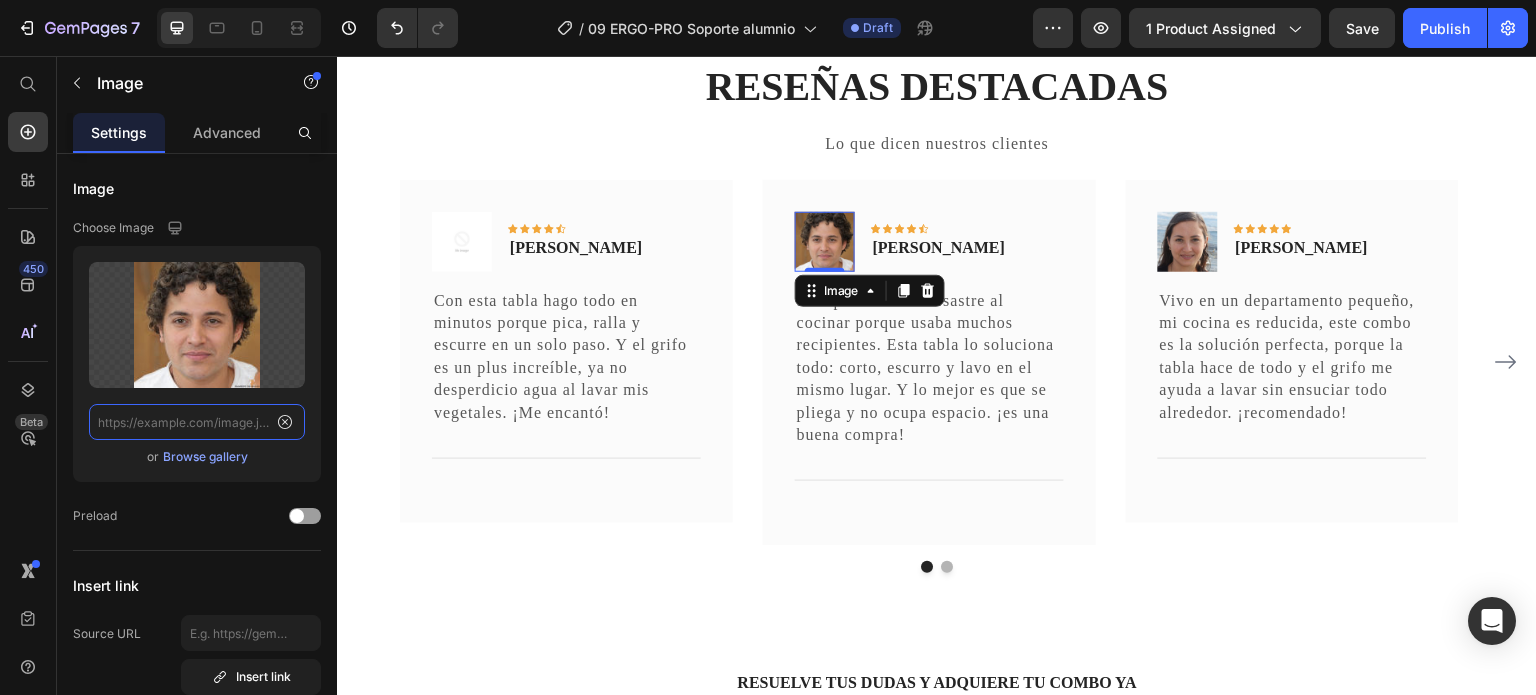 scroll, scrollTop: 0, scrollLeft: 0, axis: both 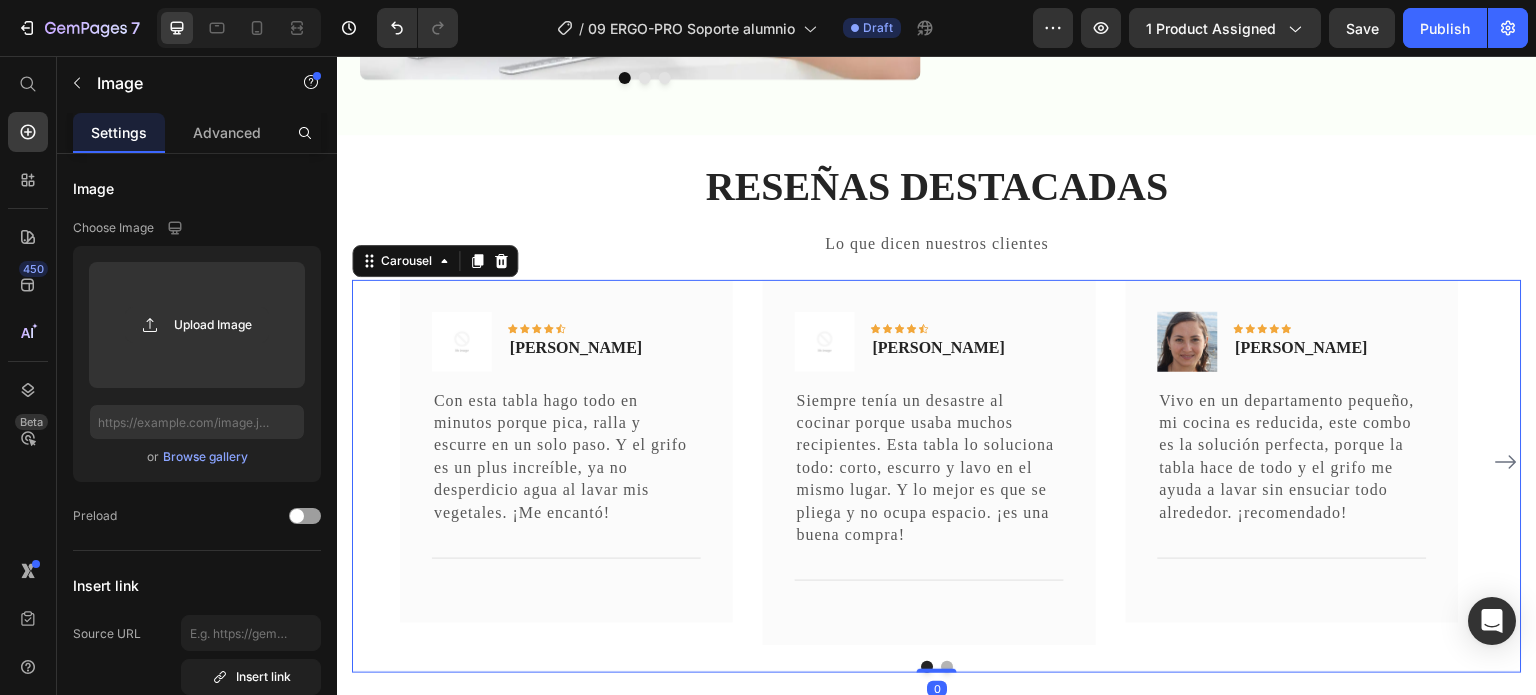 click at bounding box center (947, 667) 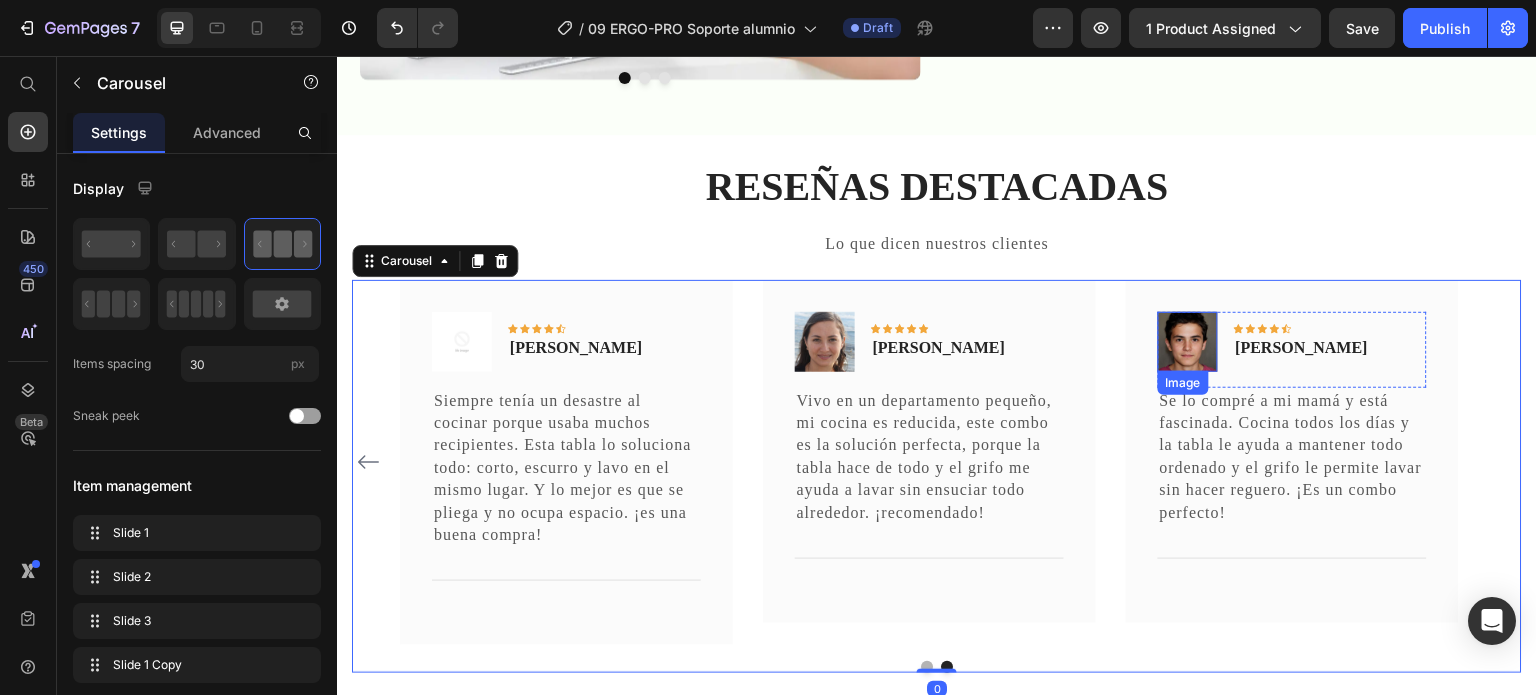 click at bounding box center (1188, 342) 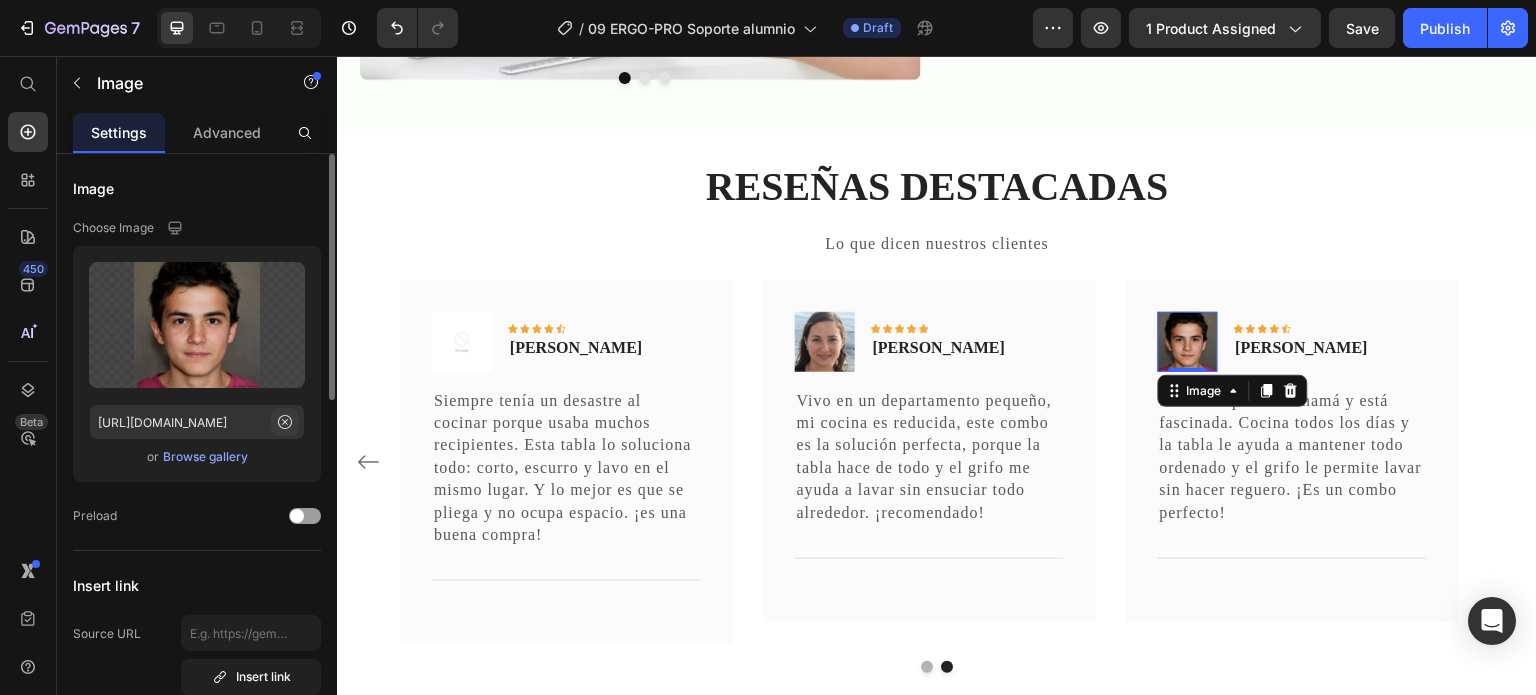 click 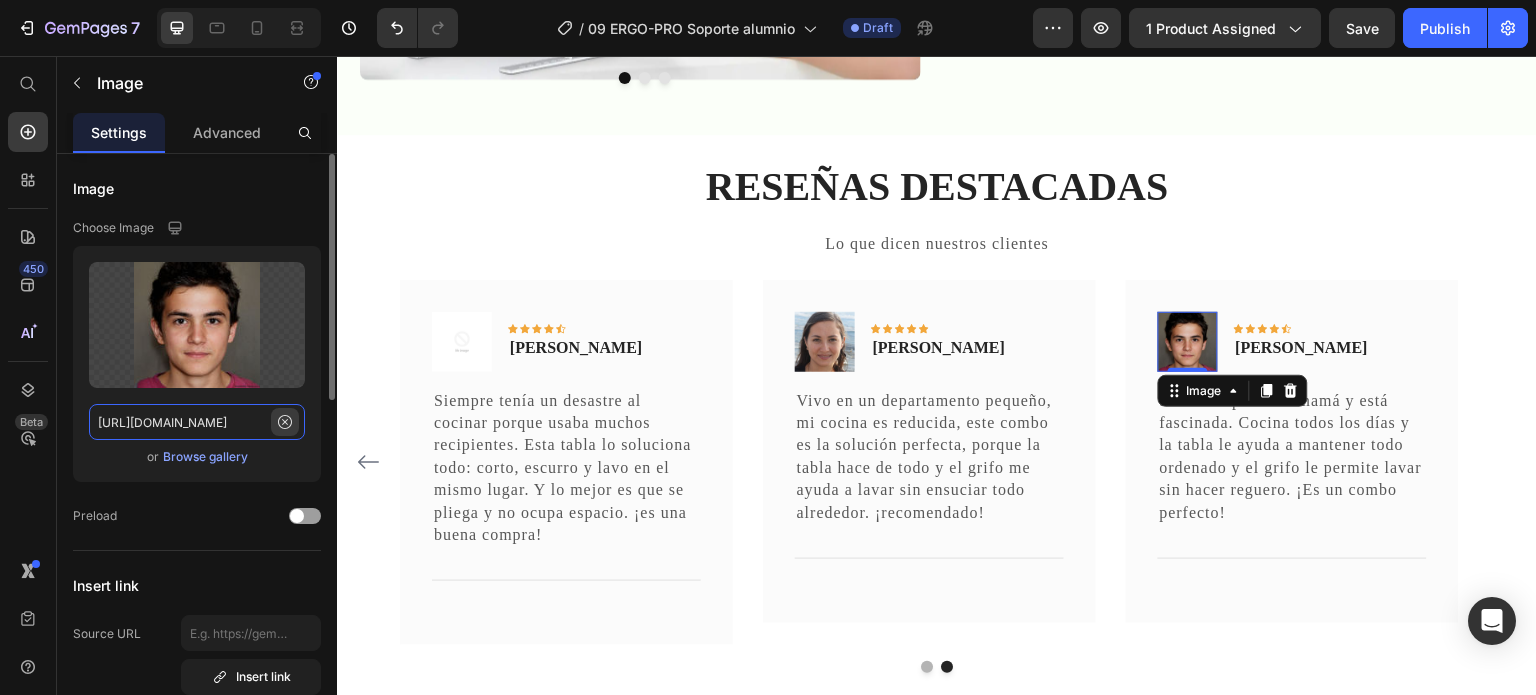 type 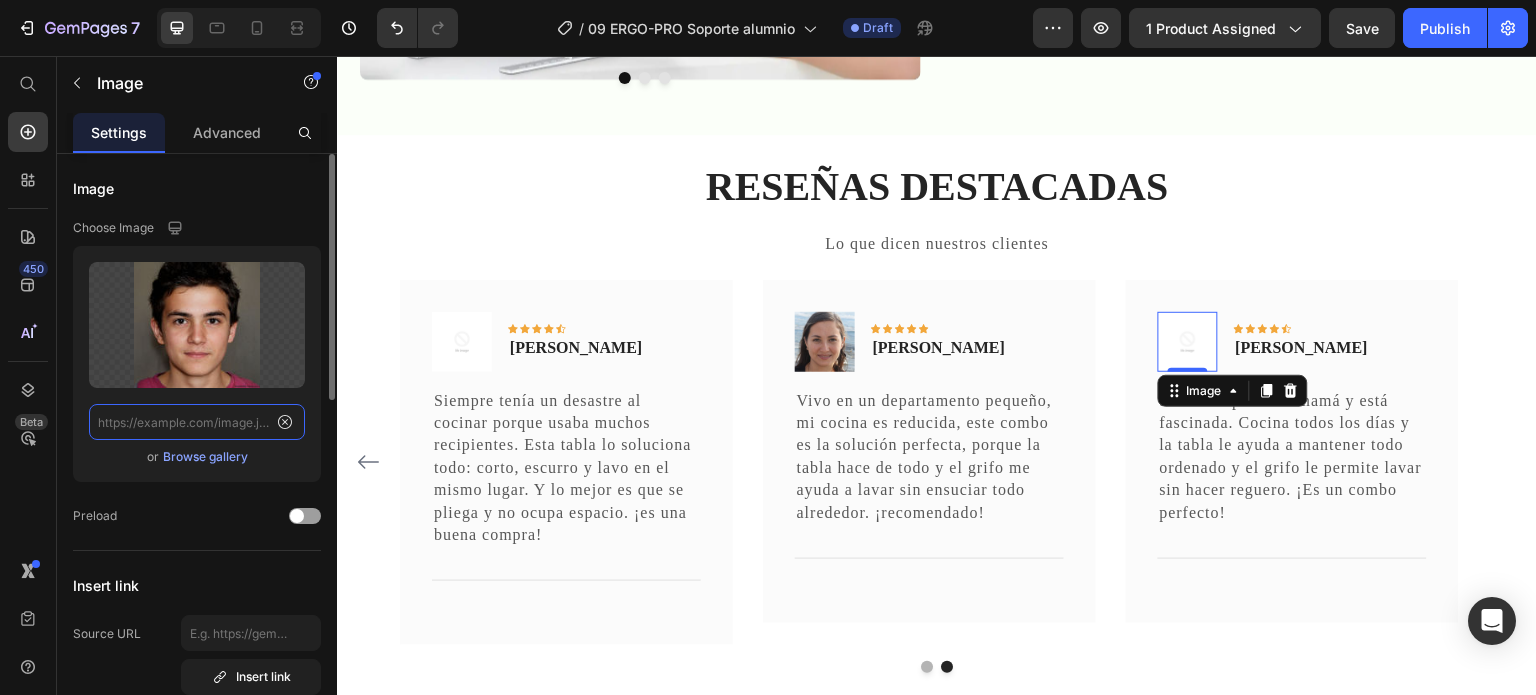scroll, scrollTop: 0, scrollLeft: 0, axis: both 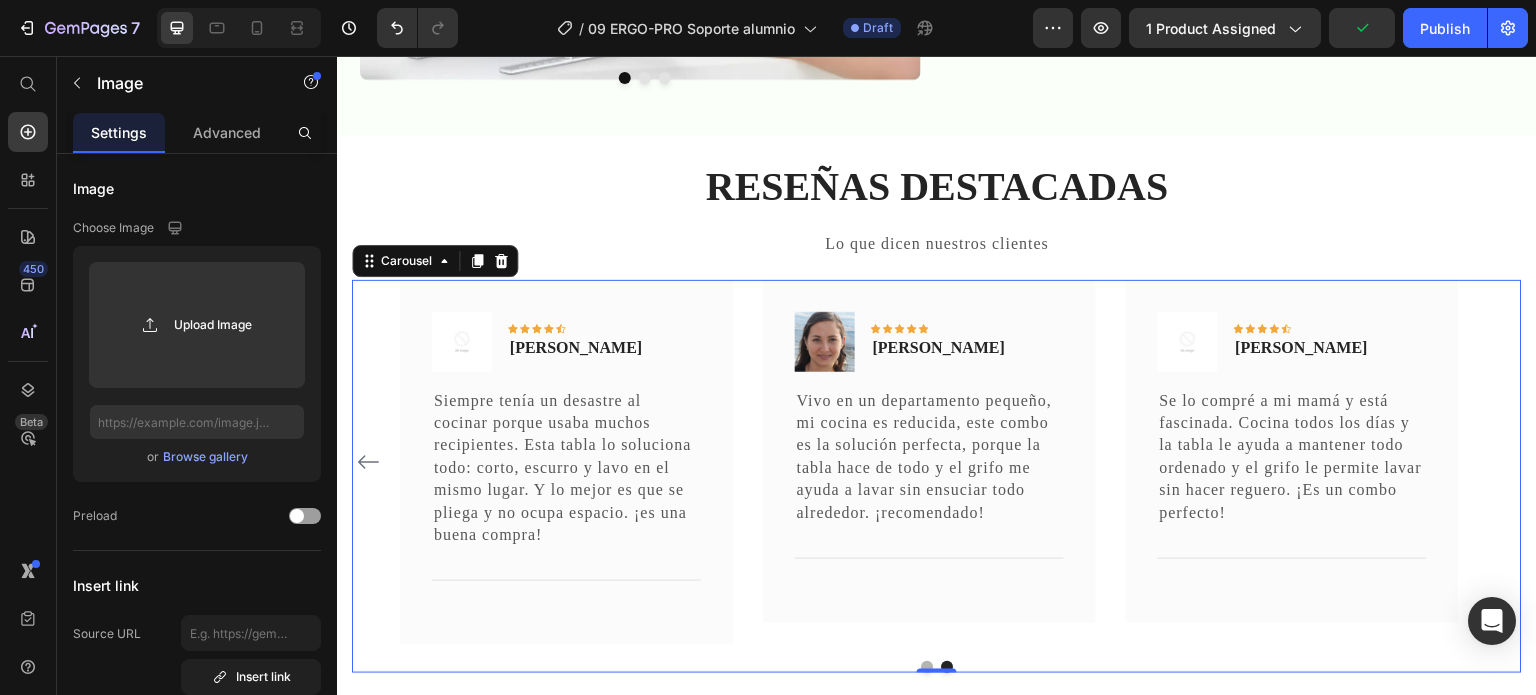 click at bounding box center [927, 667] 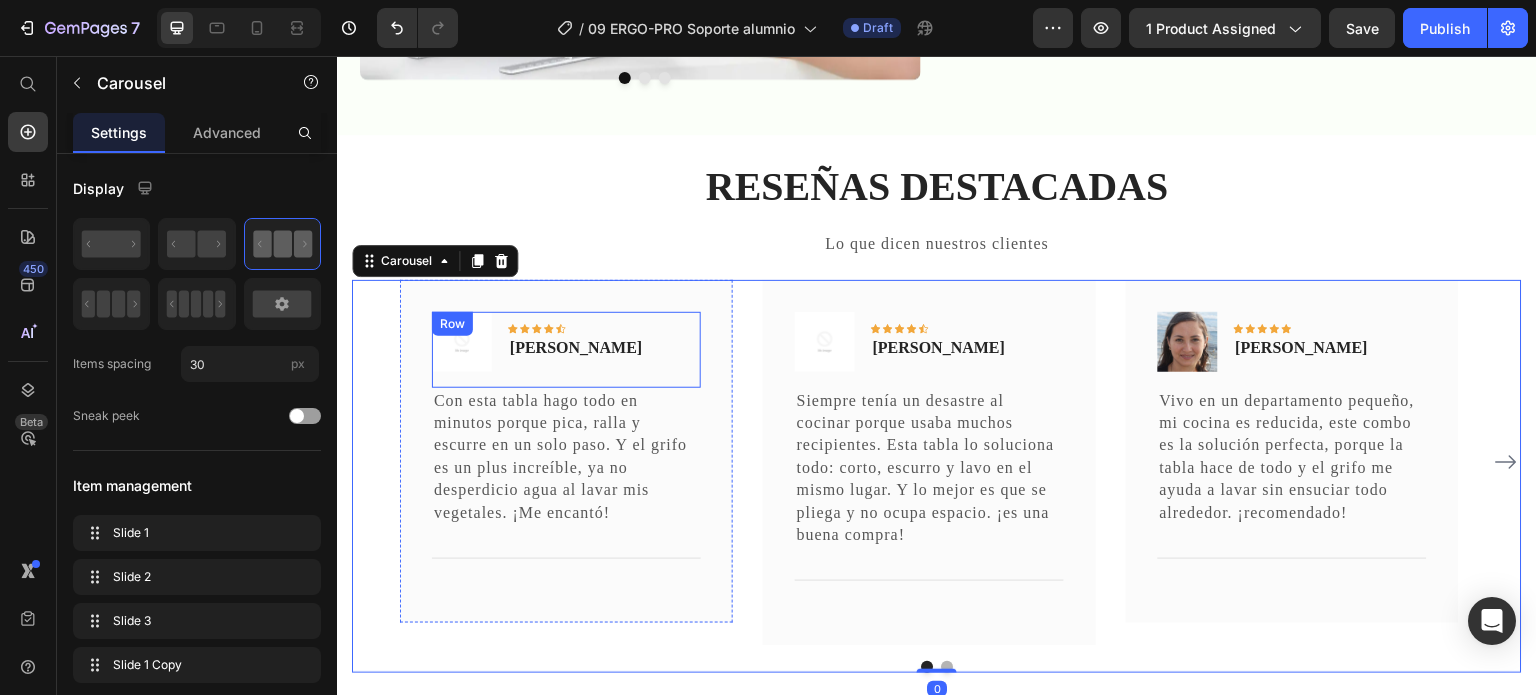 click on "[PERSON_NAME]" at bounding box center [576, 348] 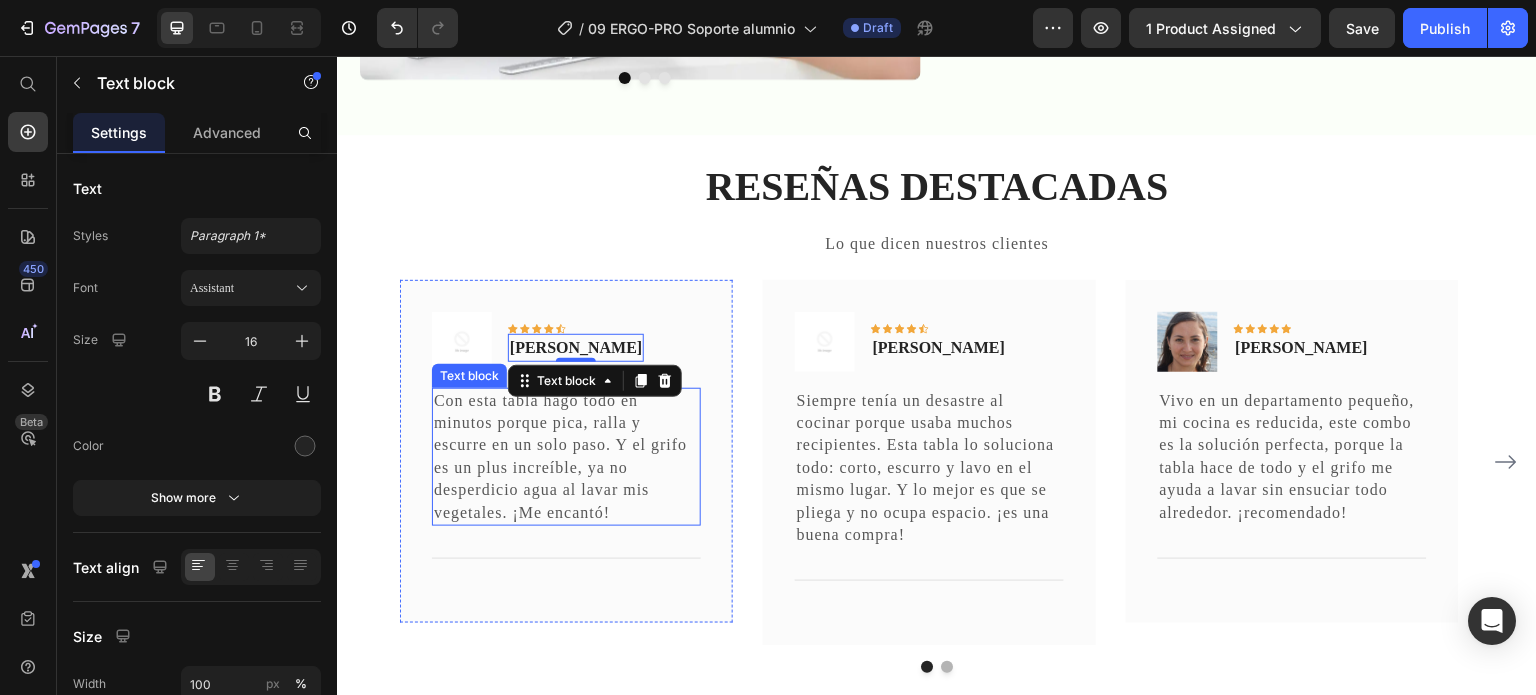 click on "Con esta tabla hago todo en minutos porque pica, ralla y escurre en un solo paso. Y el grifo es un plus increíble, ya no desperdicio agua al lavar mis vegetales. ¡Me encantó!" at bounding box center [566, 457] 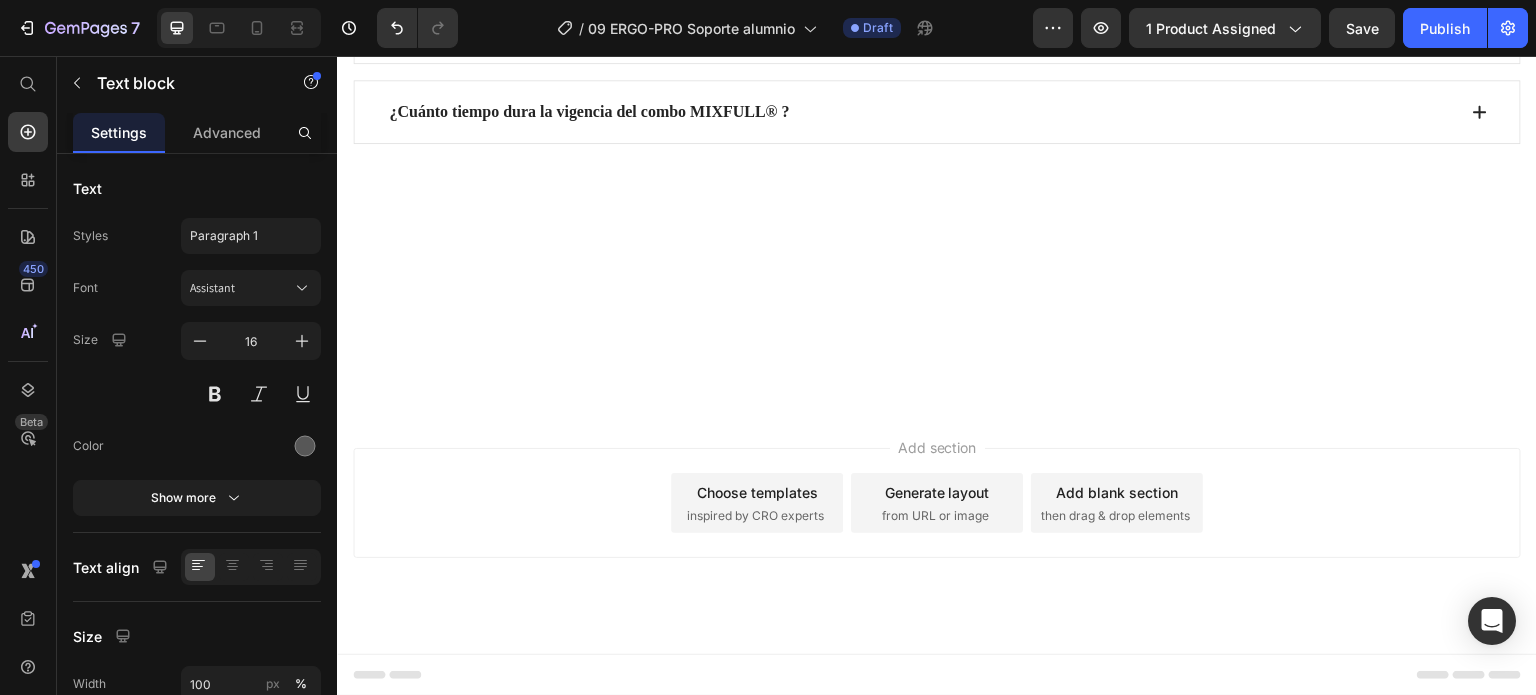 scroll, scrollTop: 3300, scrollLeft: 0, axis: vertical 